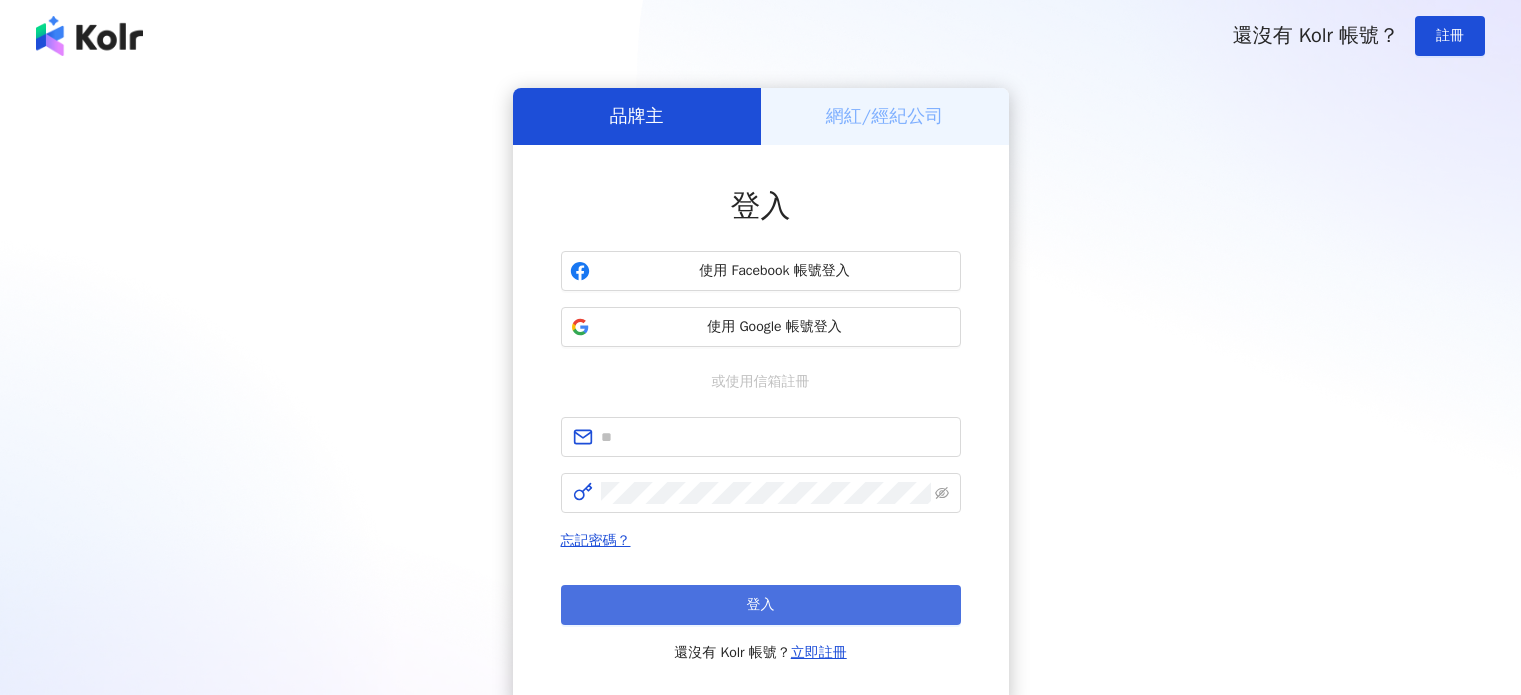 scroll, scrollTop: 0, scrollLeft: 0, axis: both 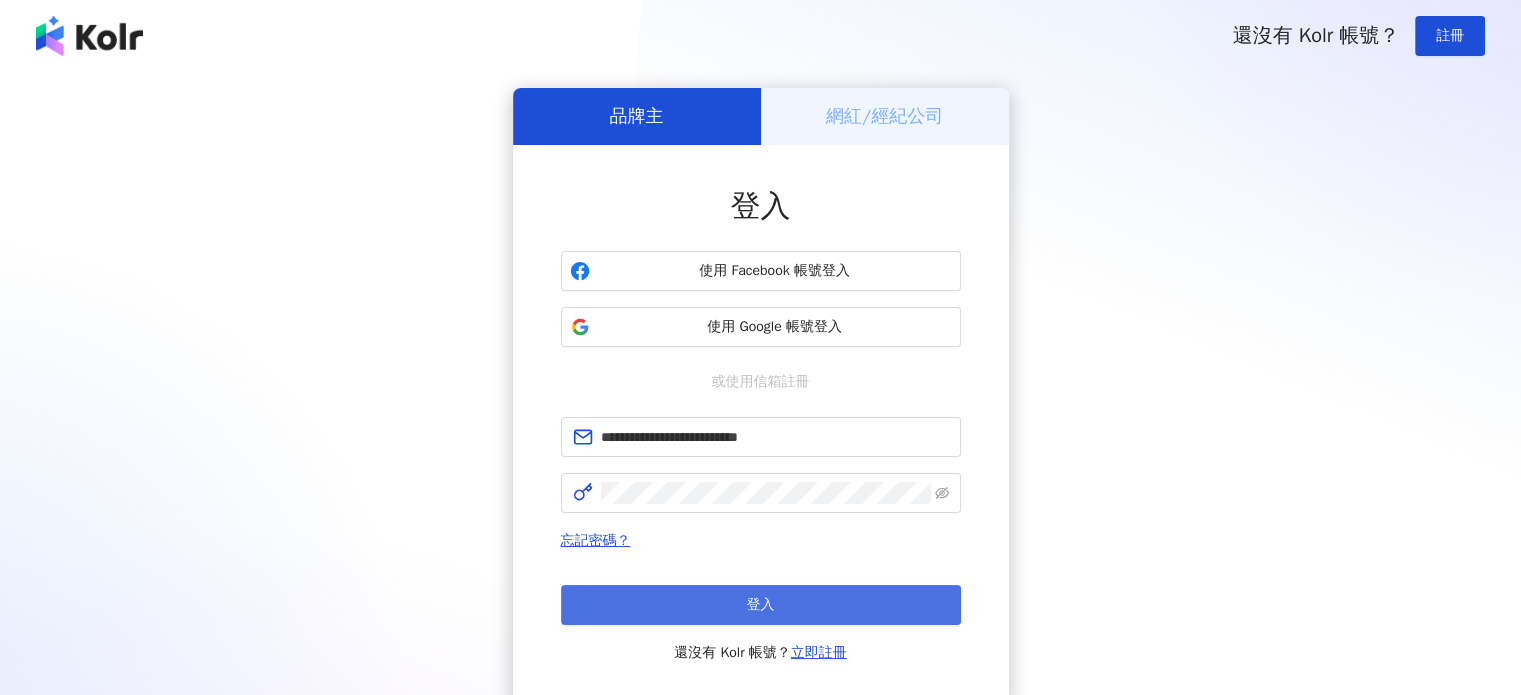 click on "登入" at bounding box center [761, 605] 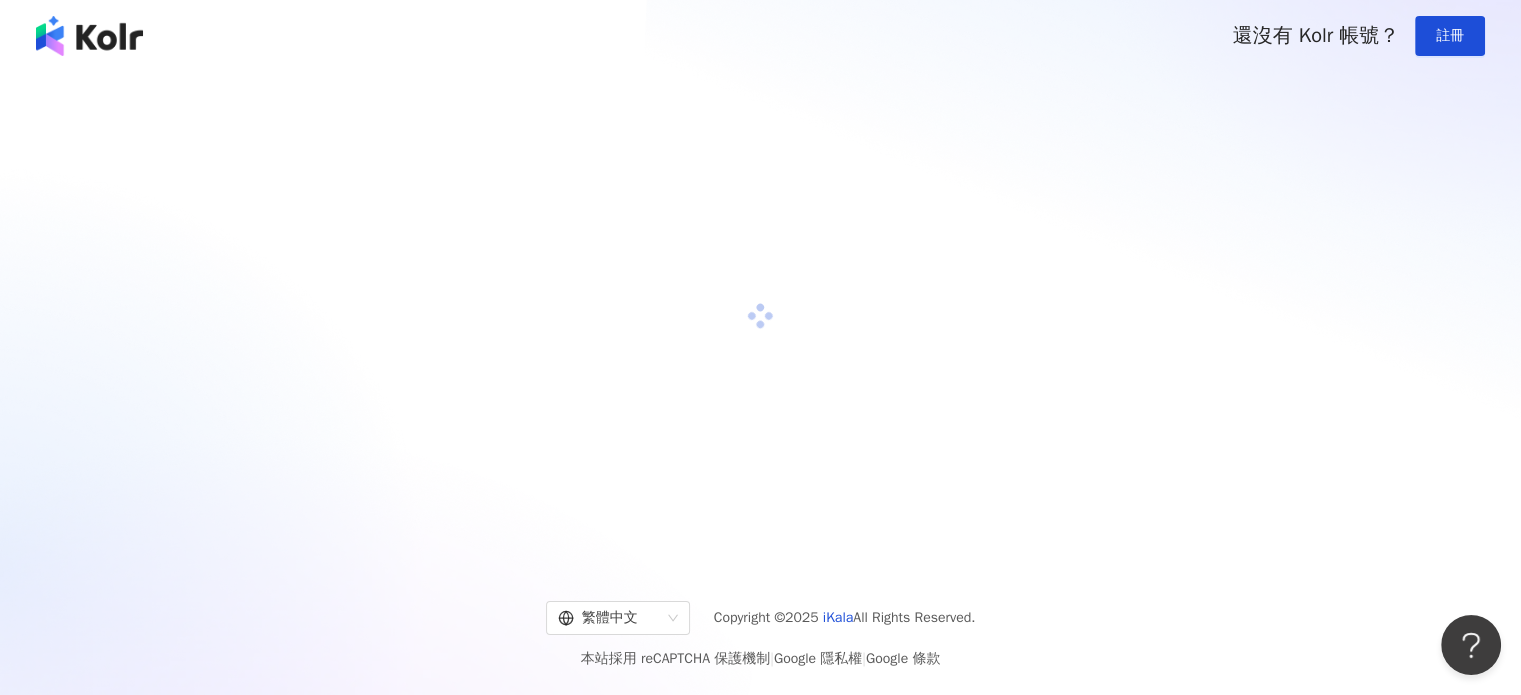 scroll, scrollTop: 0, scrollLeft: 0, axis: both 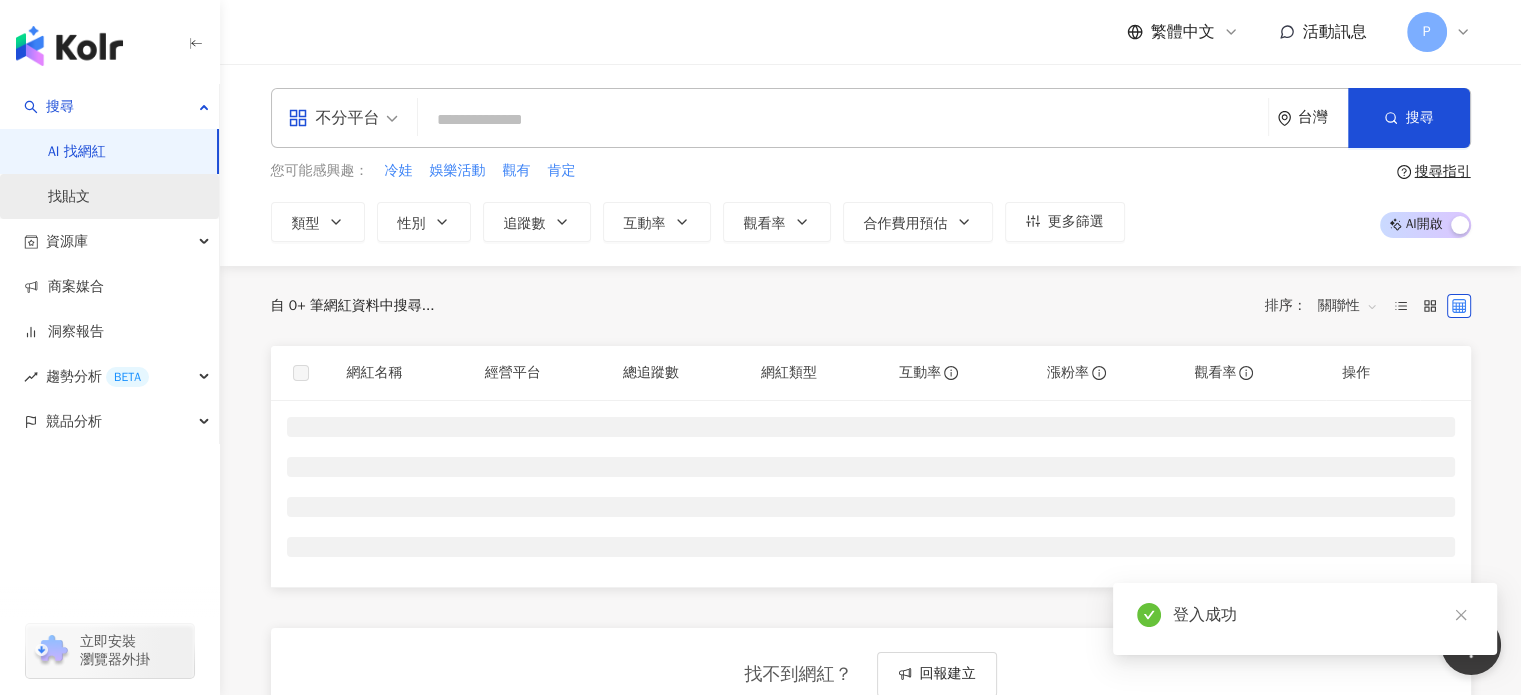 click on "找貼文" at bounding box center [69, 197] 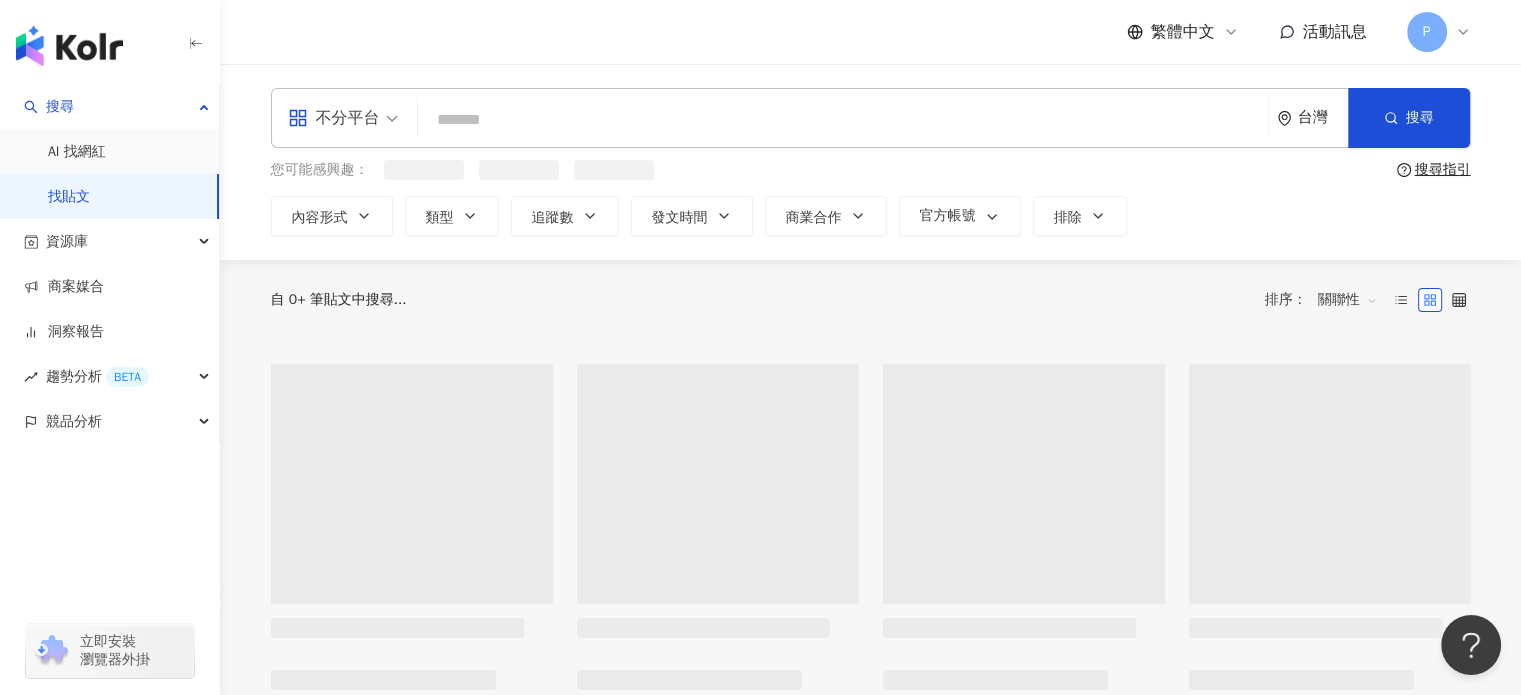 click at bounding box center [843, 119] 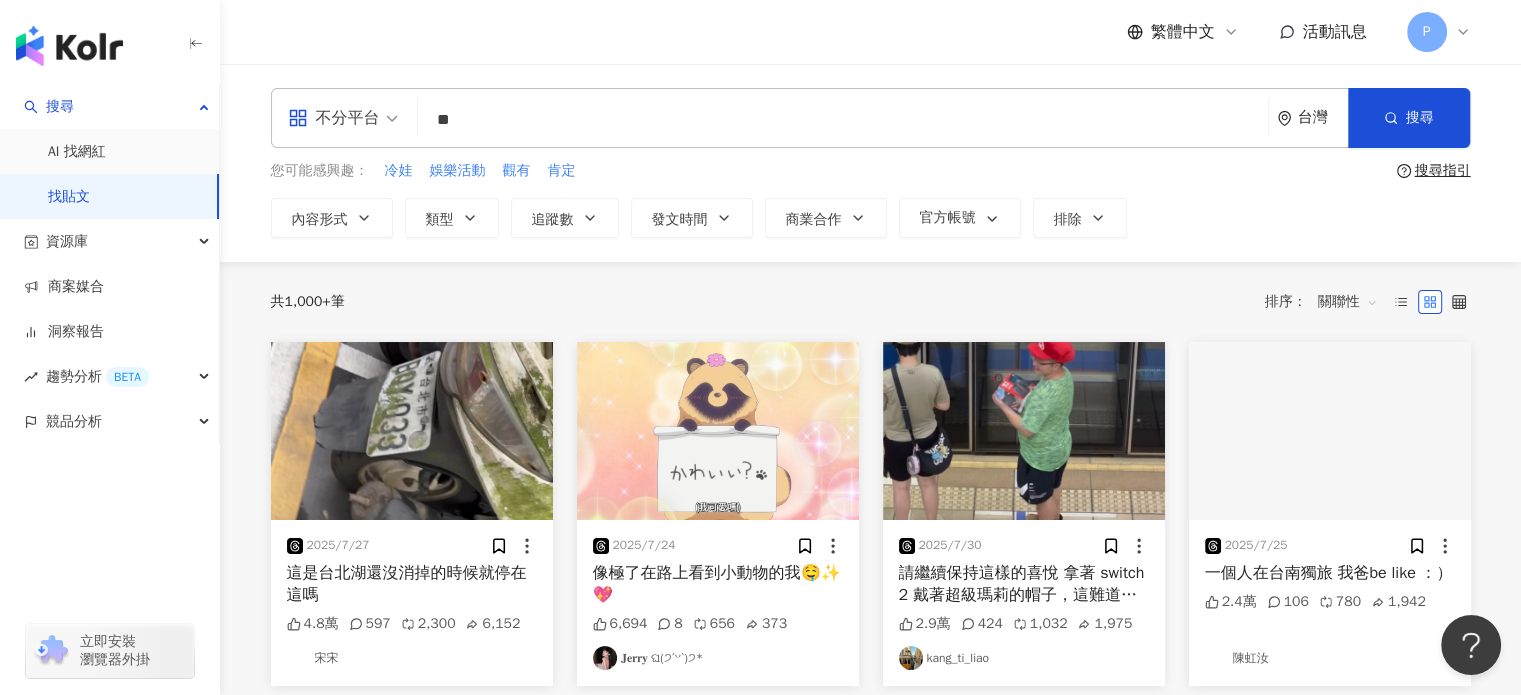 type on "**" 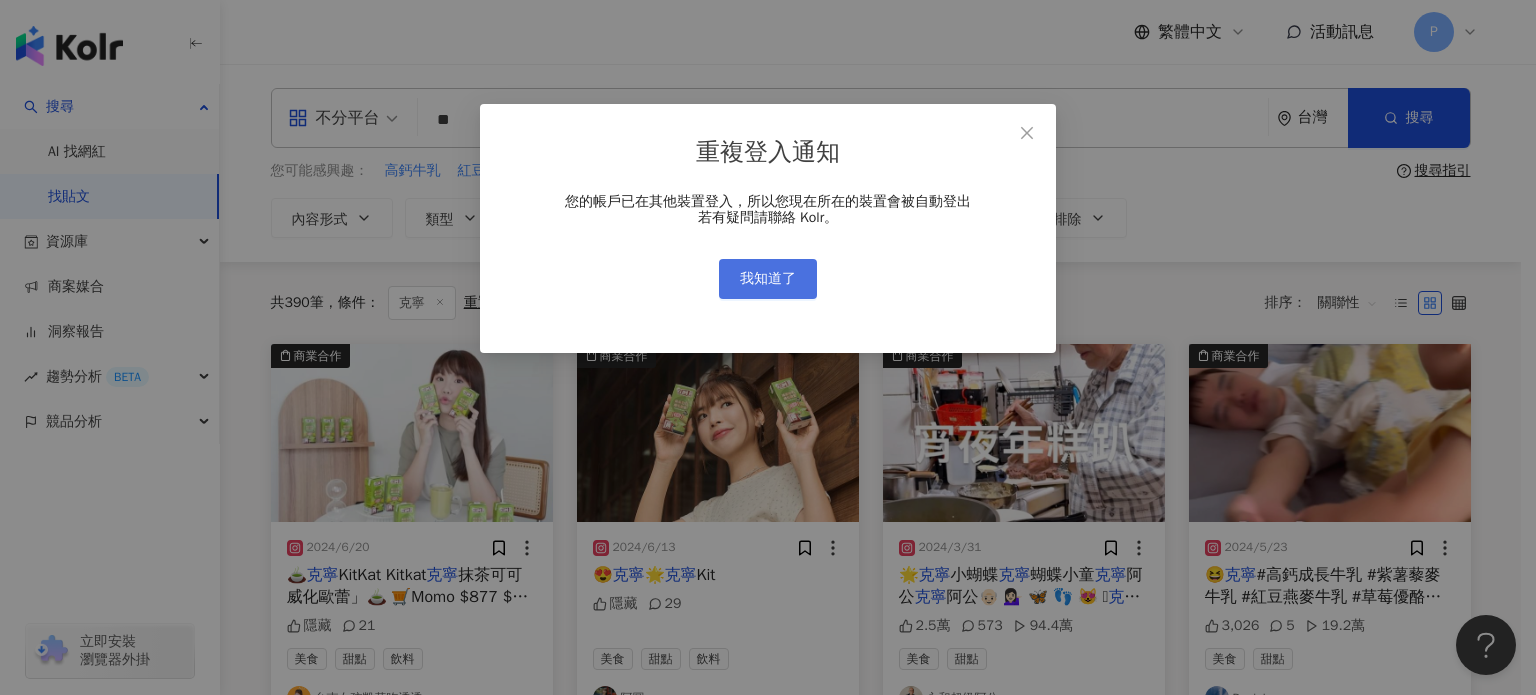 click on "我知道了" at bounding box center (768, 279) 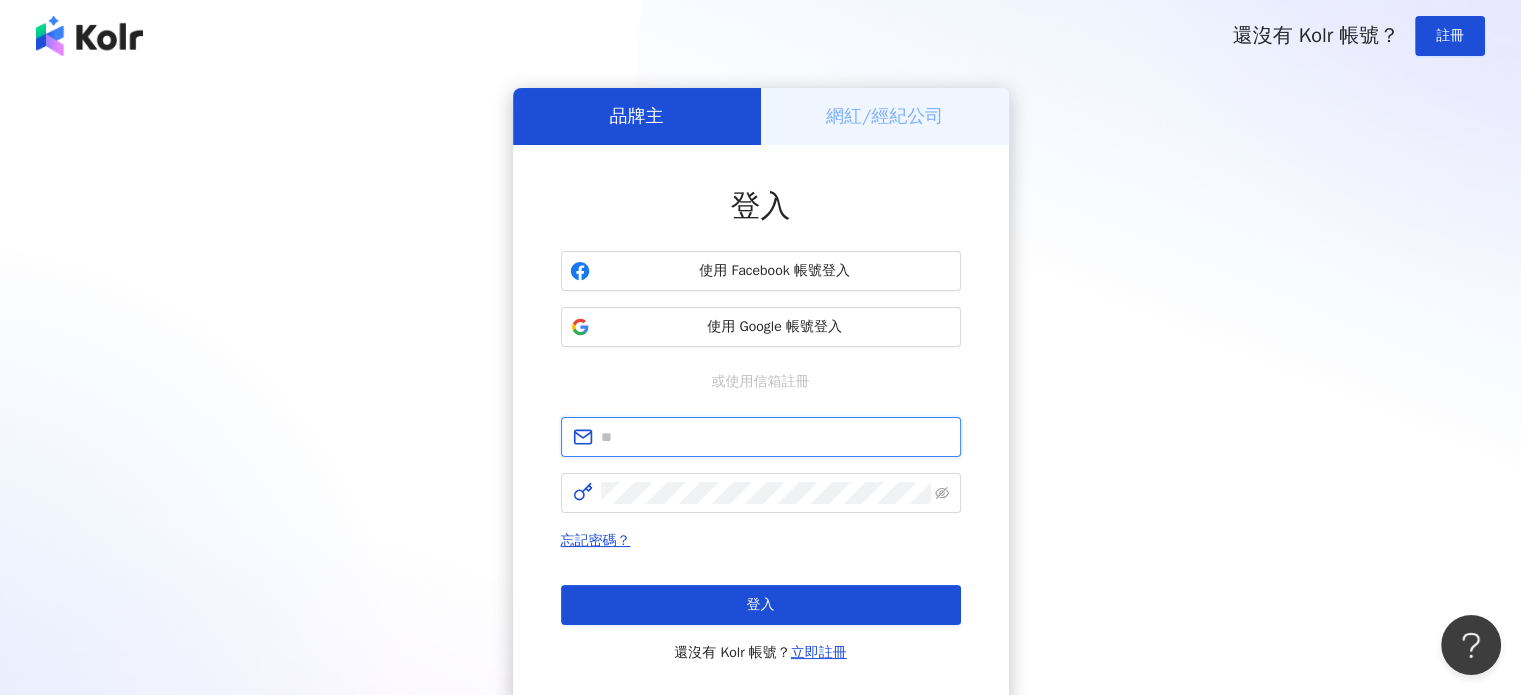 type on "**********" 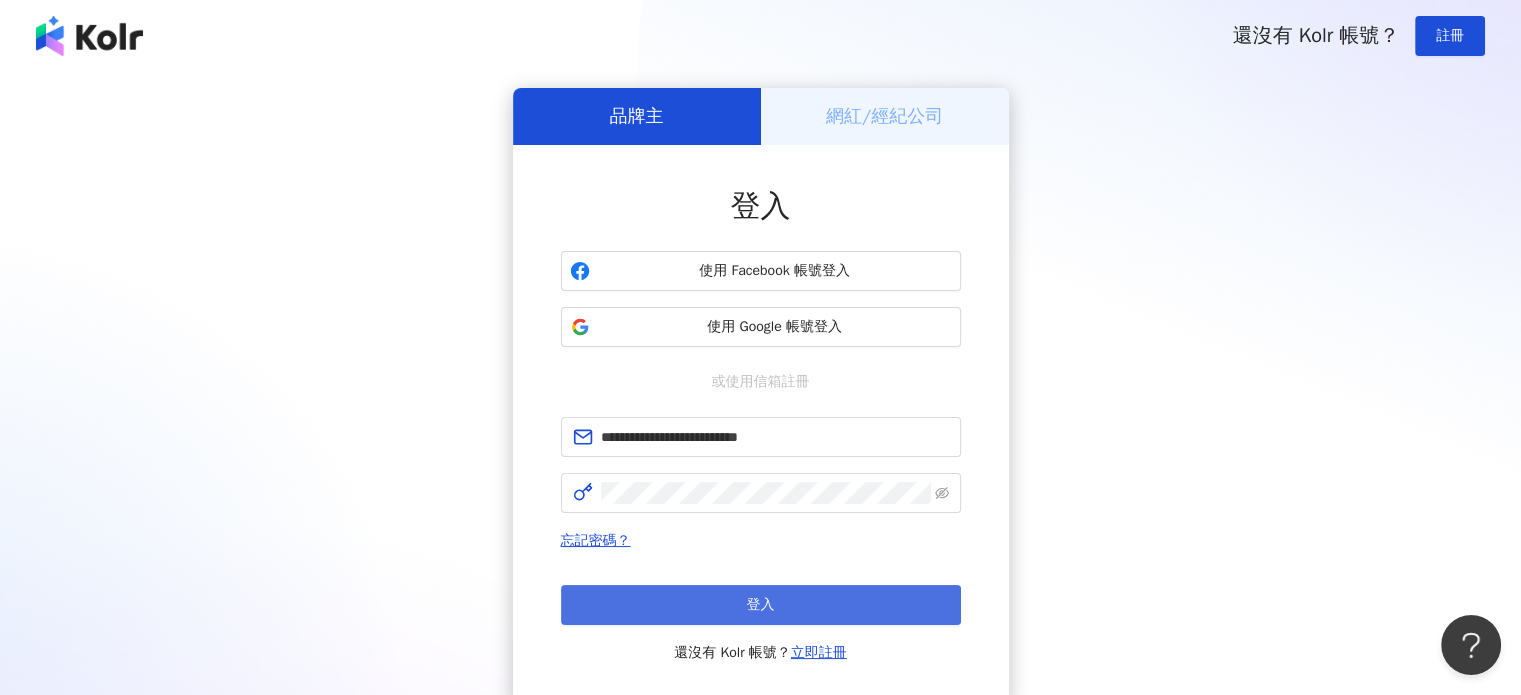 click on "登入" at bounding box center (761, 605) 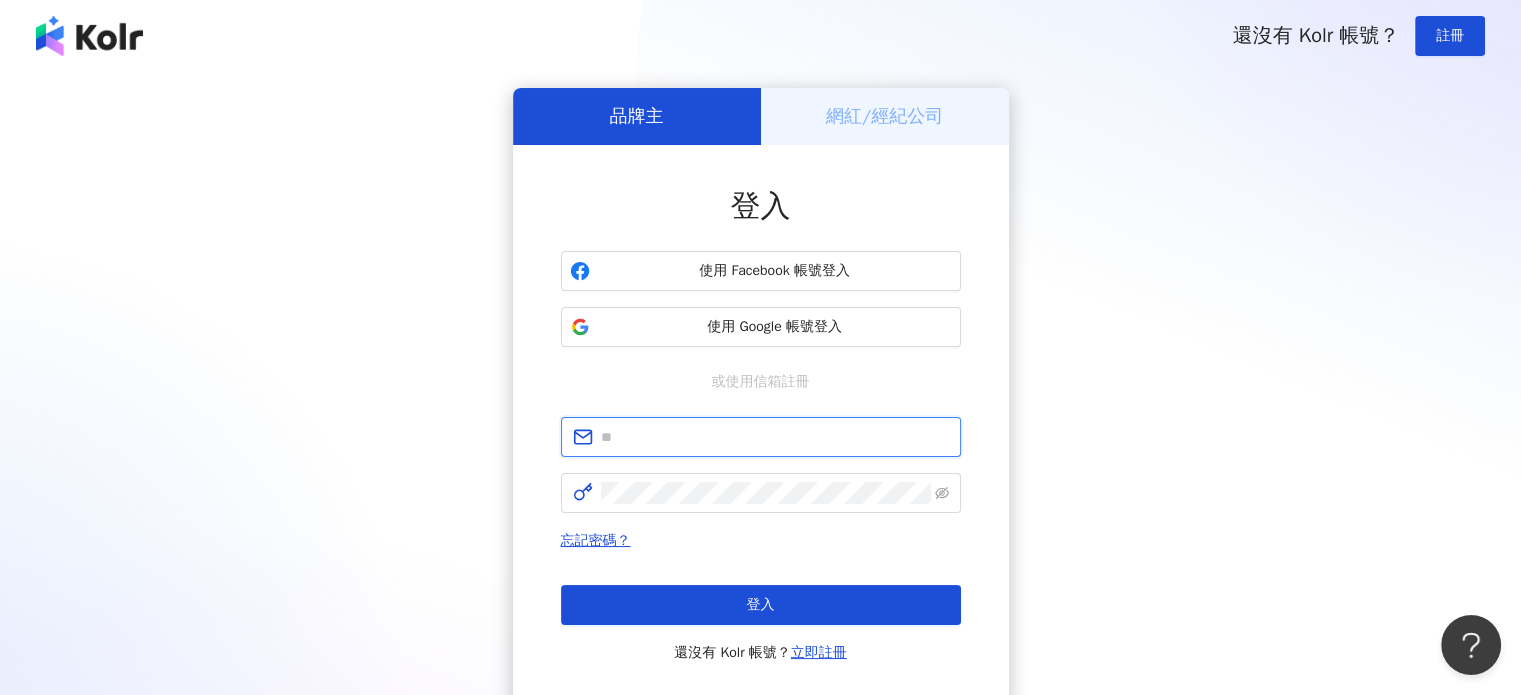 type on "**********" 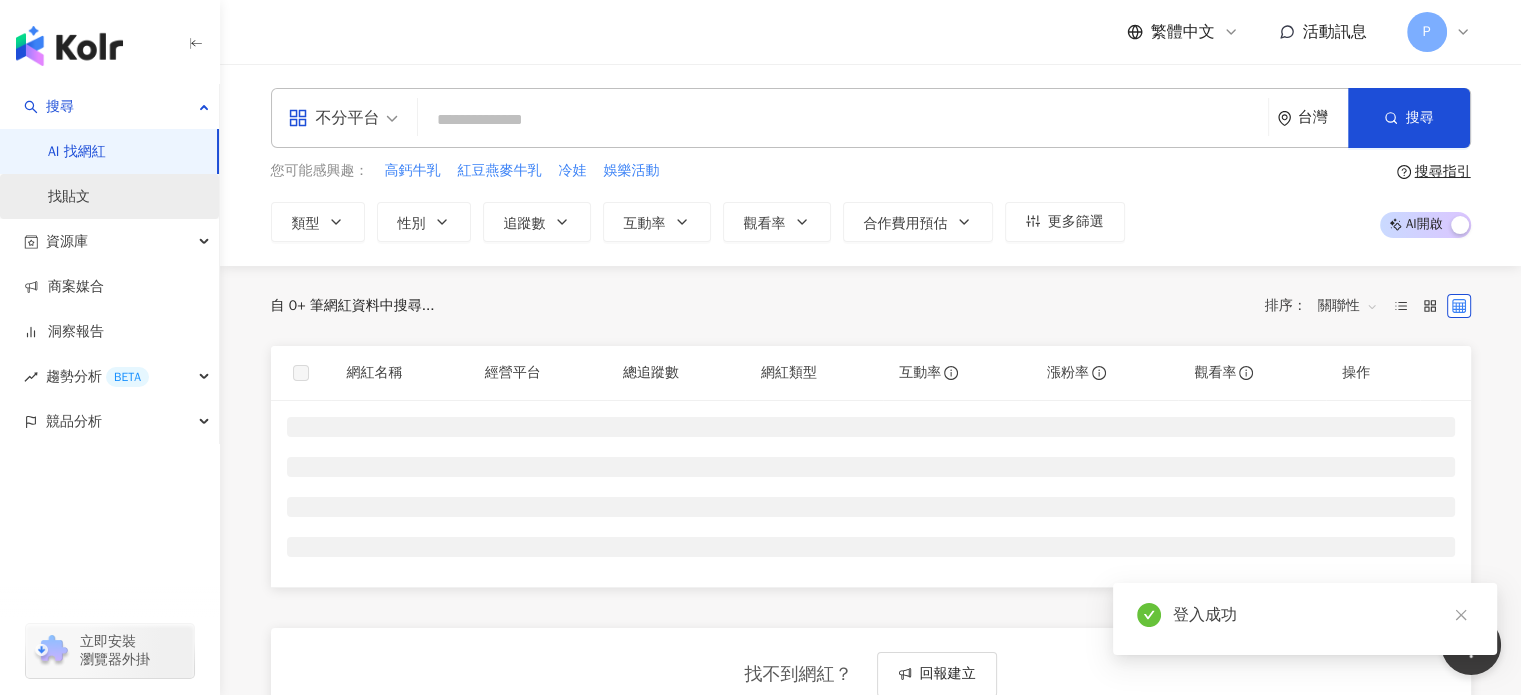 click on "找貼文" at bounding box center (69, 197) 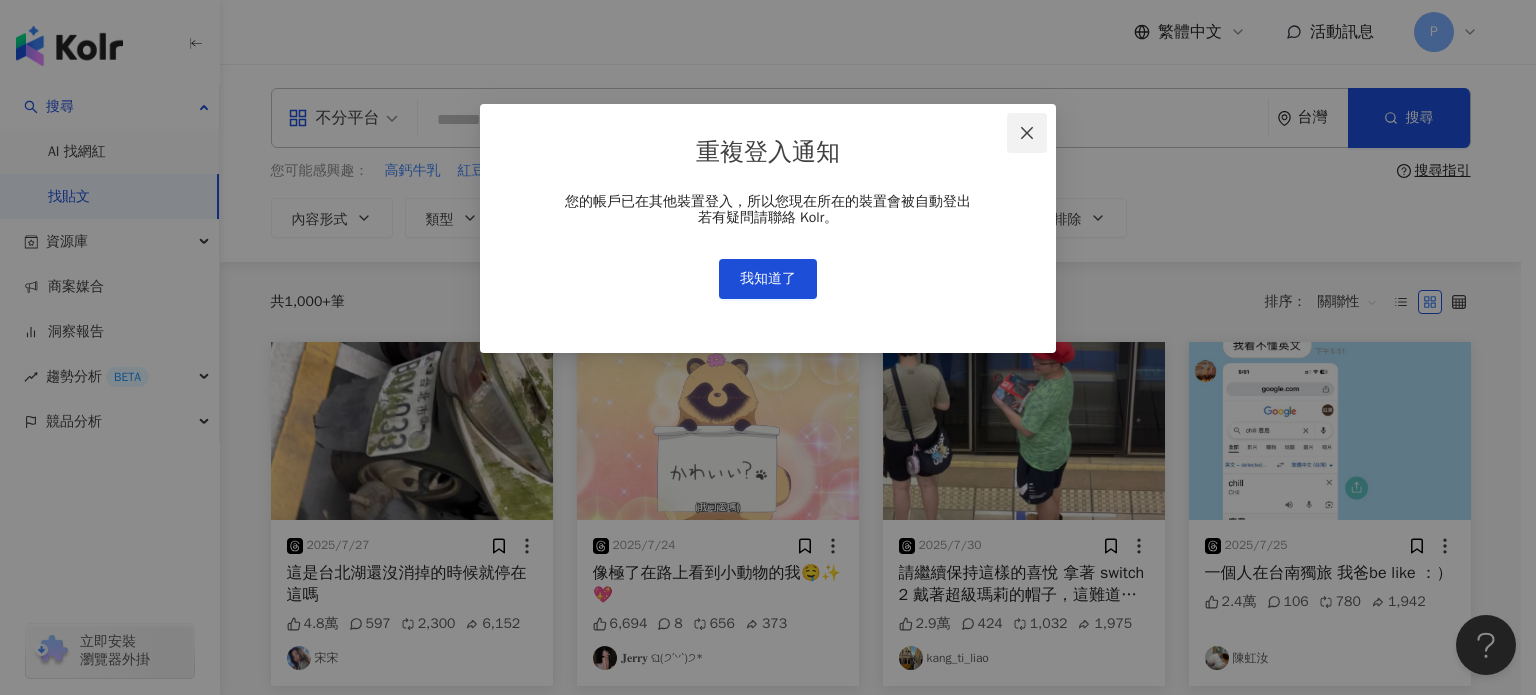 click 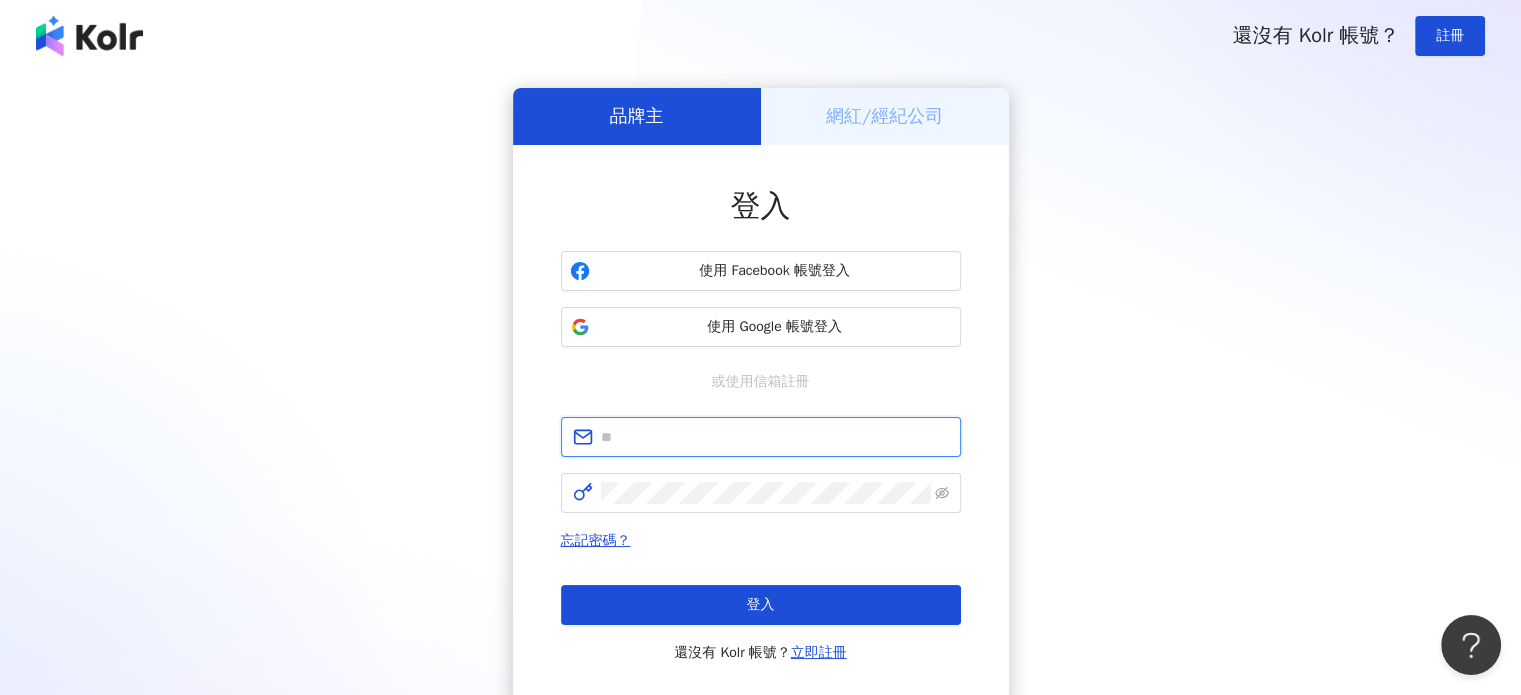 type on "**********" 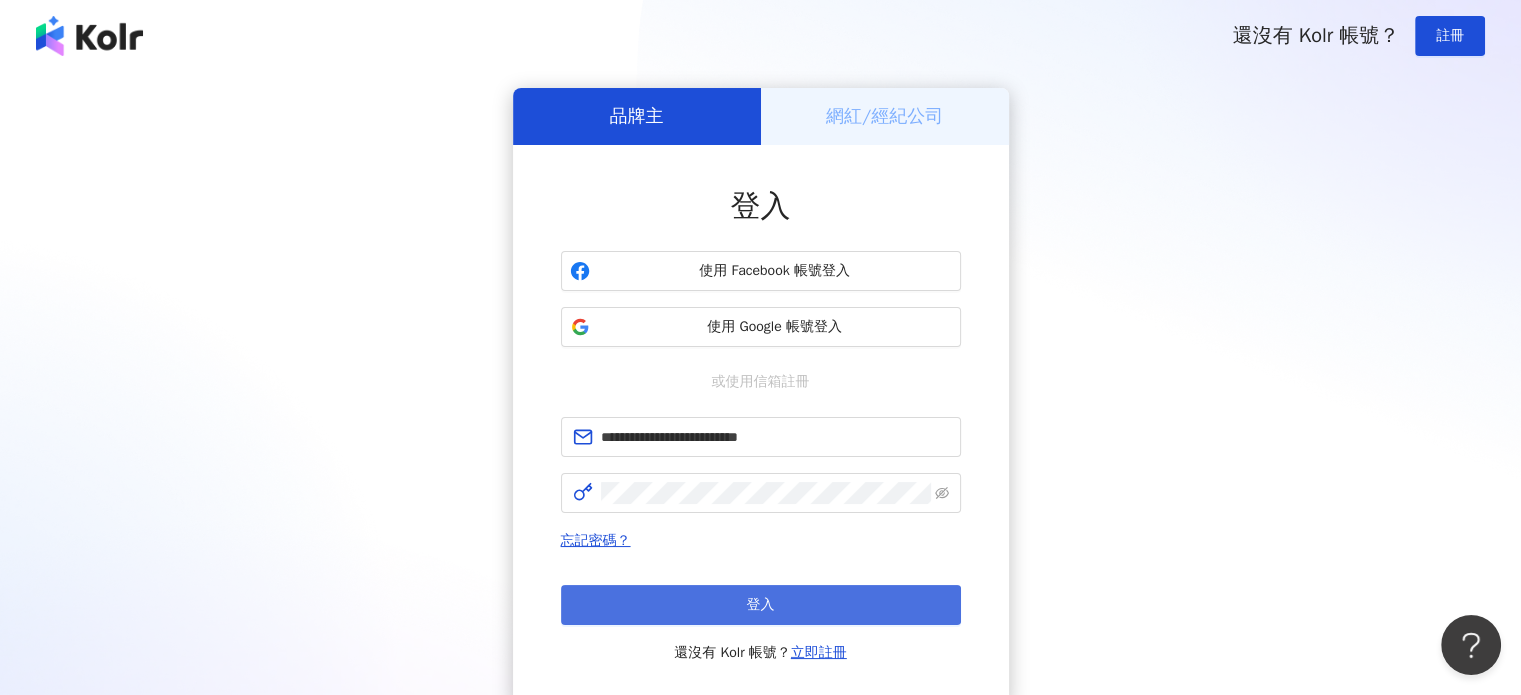 click on "登入" at bounding box center (761, 605) 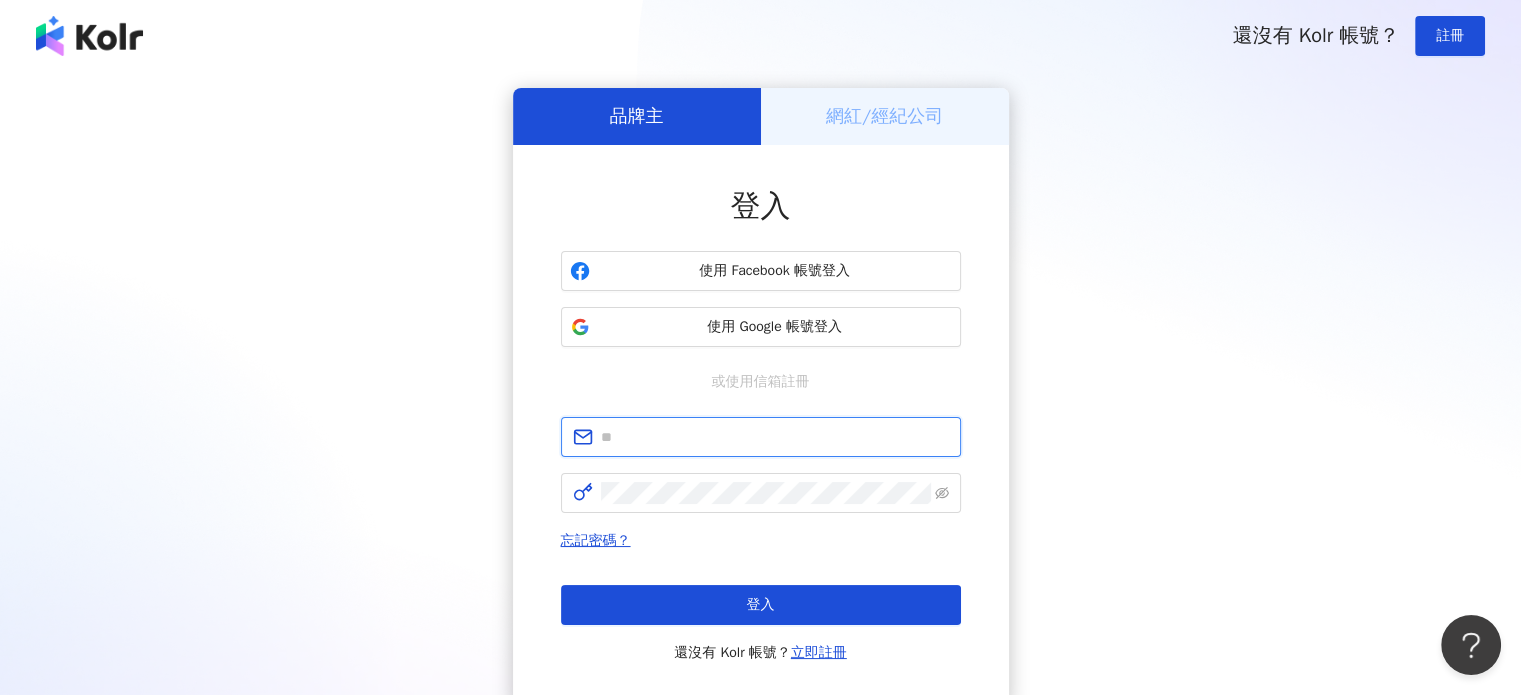type on "**********" 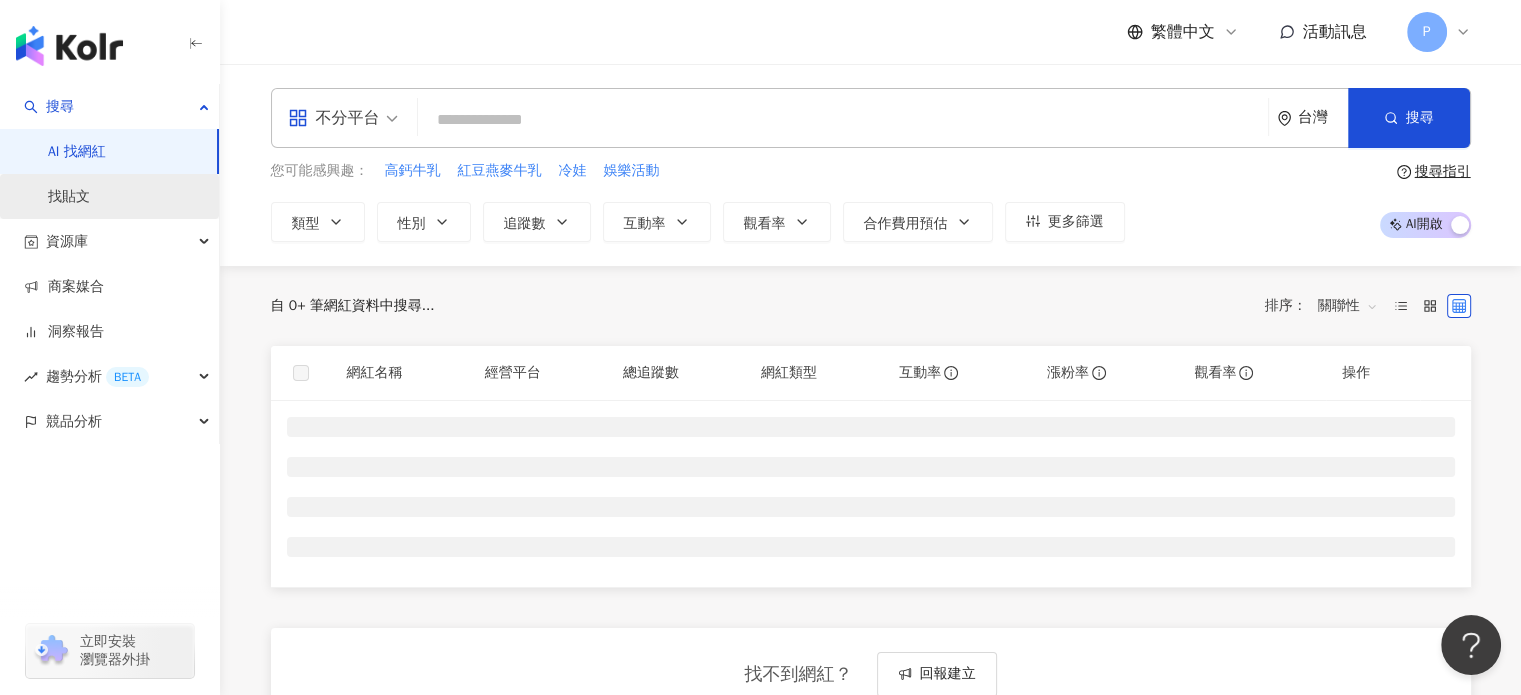 click on "找貼文" at bounding box center (69, 197) 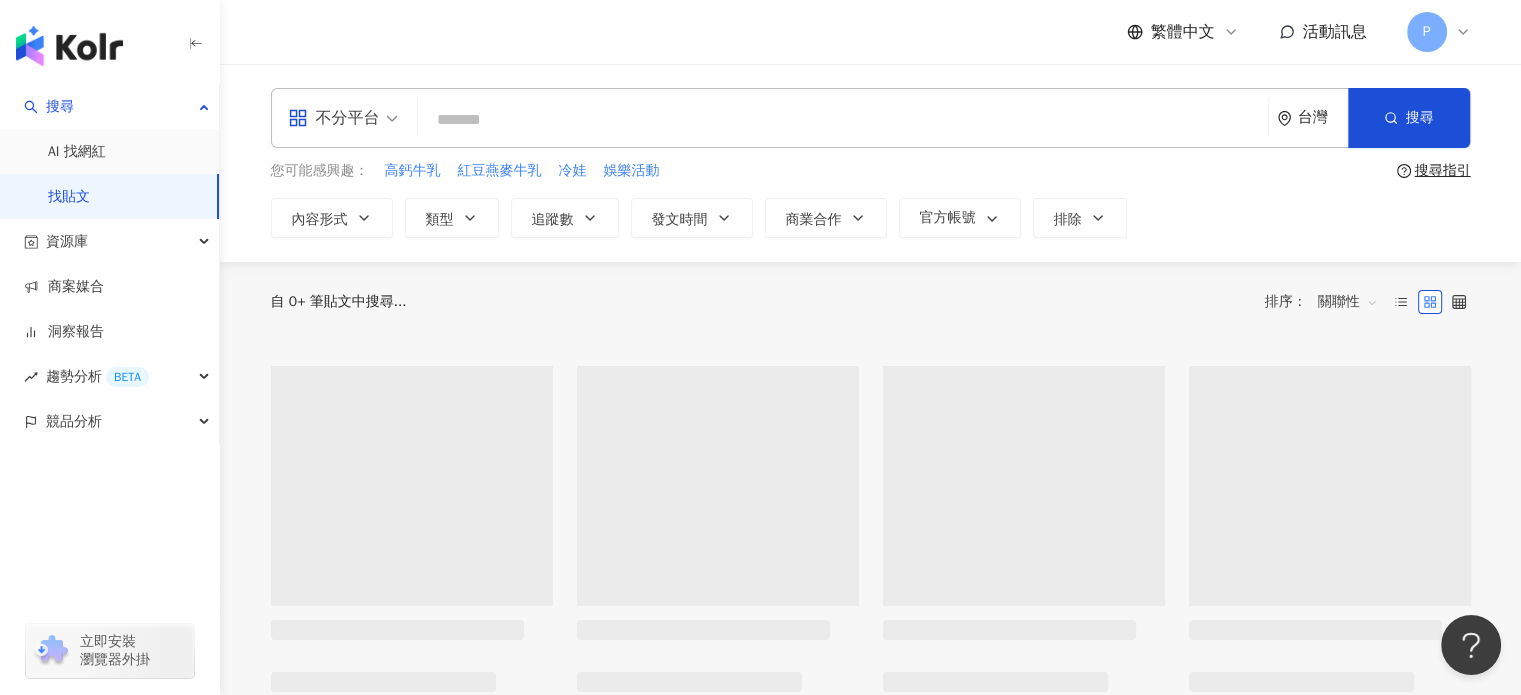 click at bounding box center [843, 119] 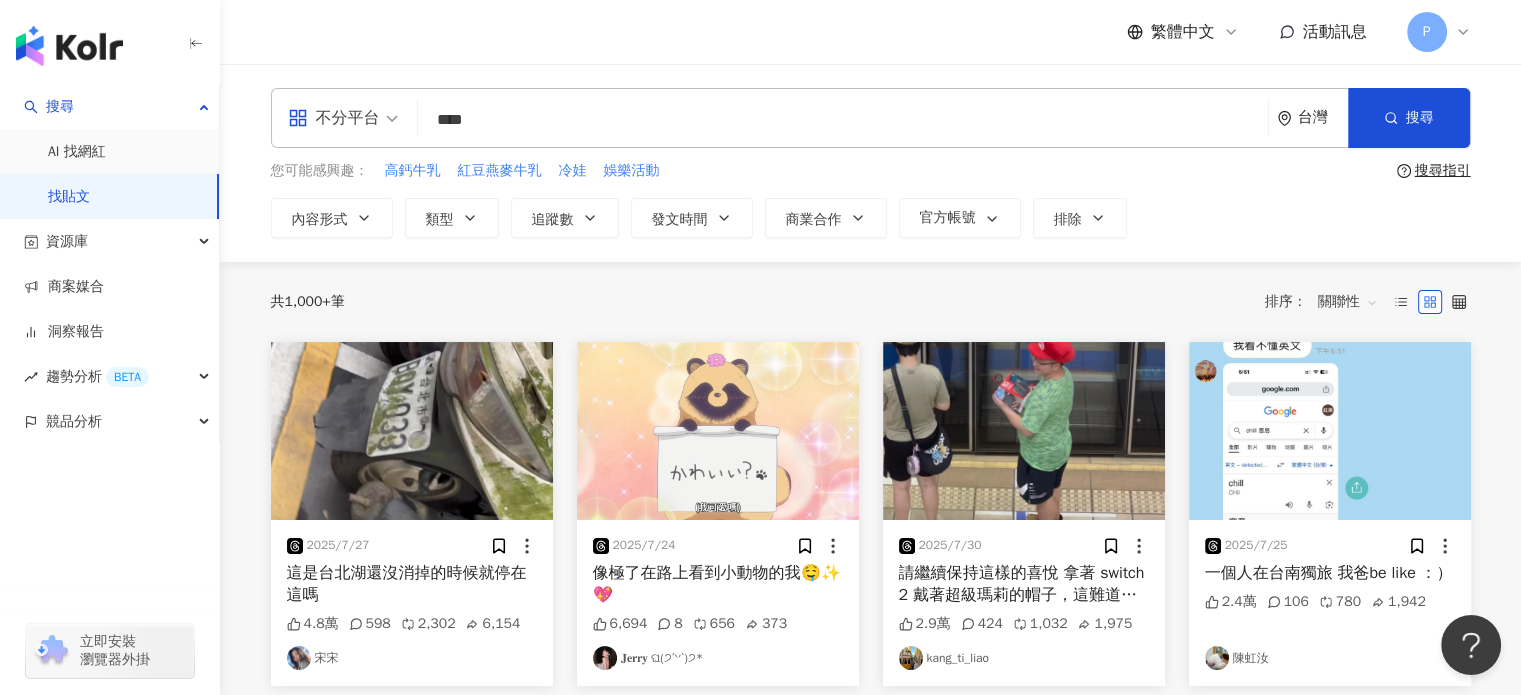 paste on "******" 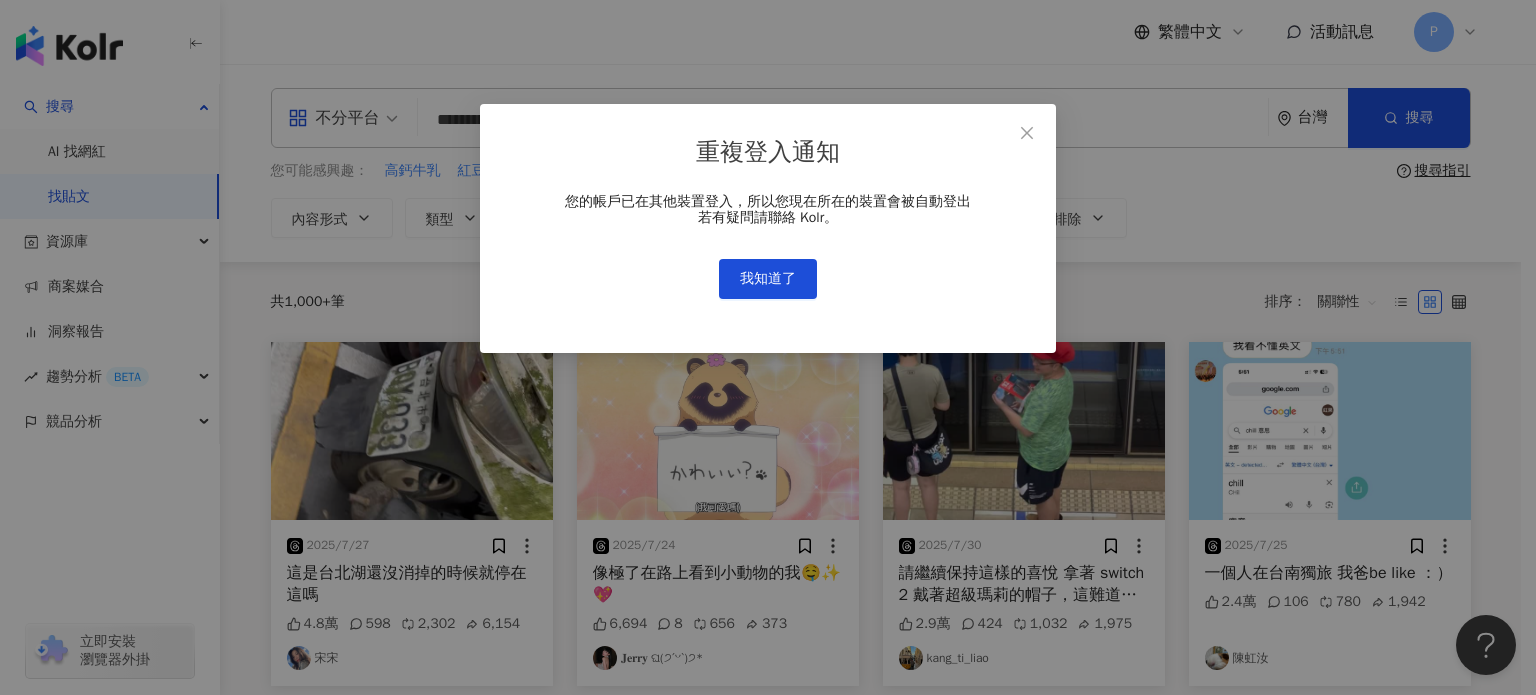 type on "**********" 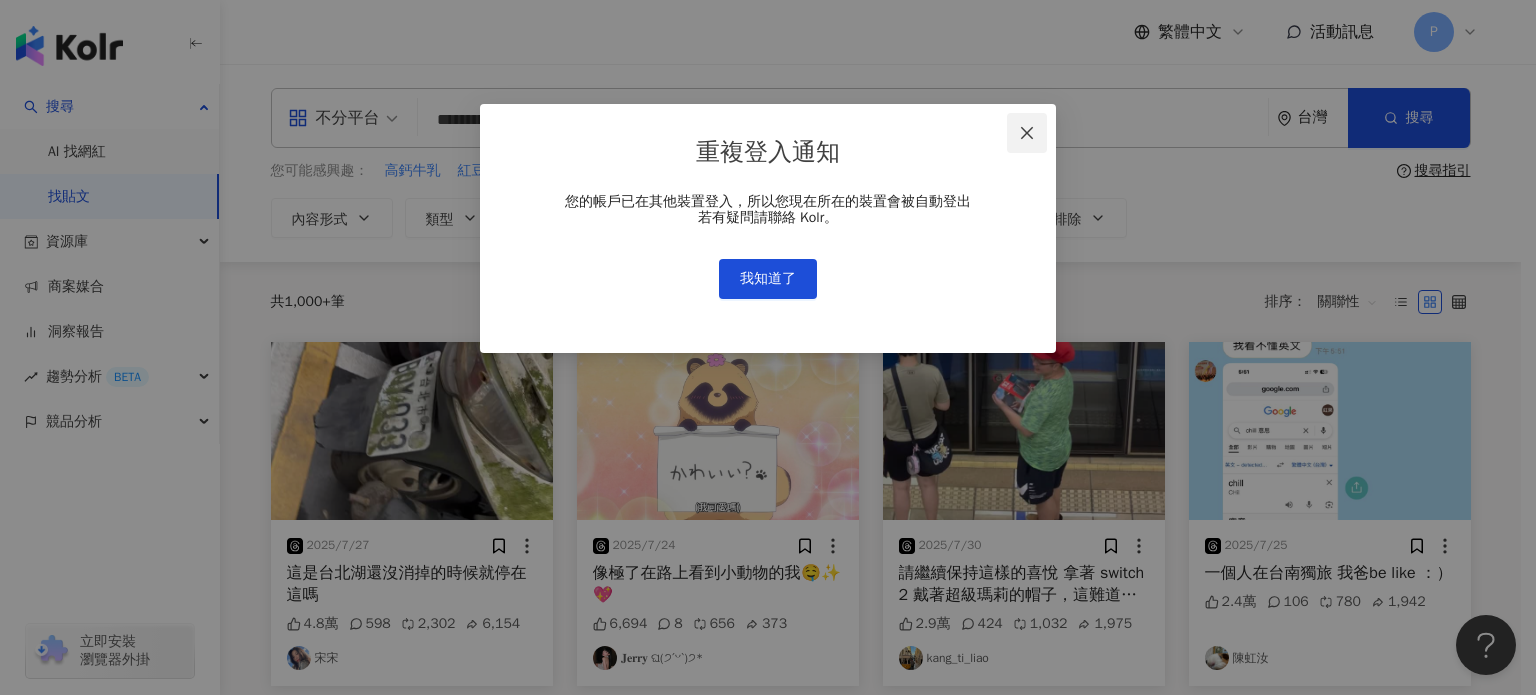 click 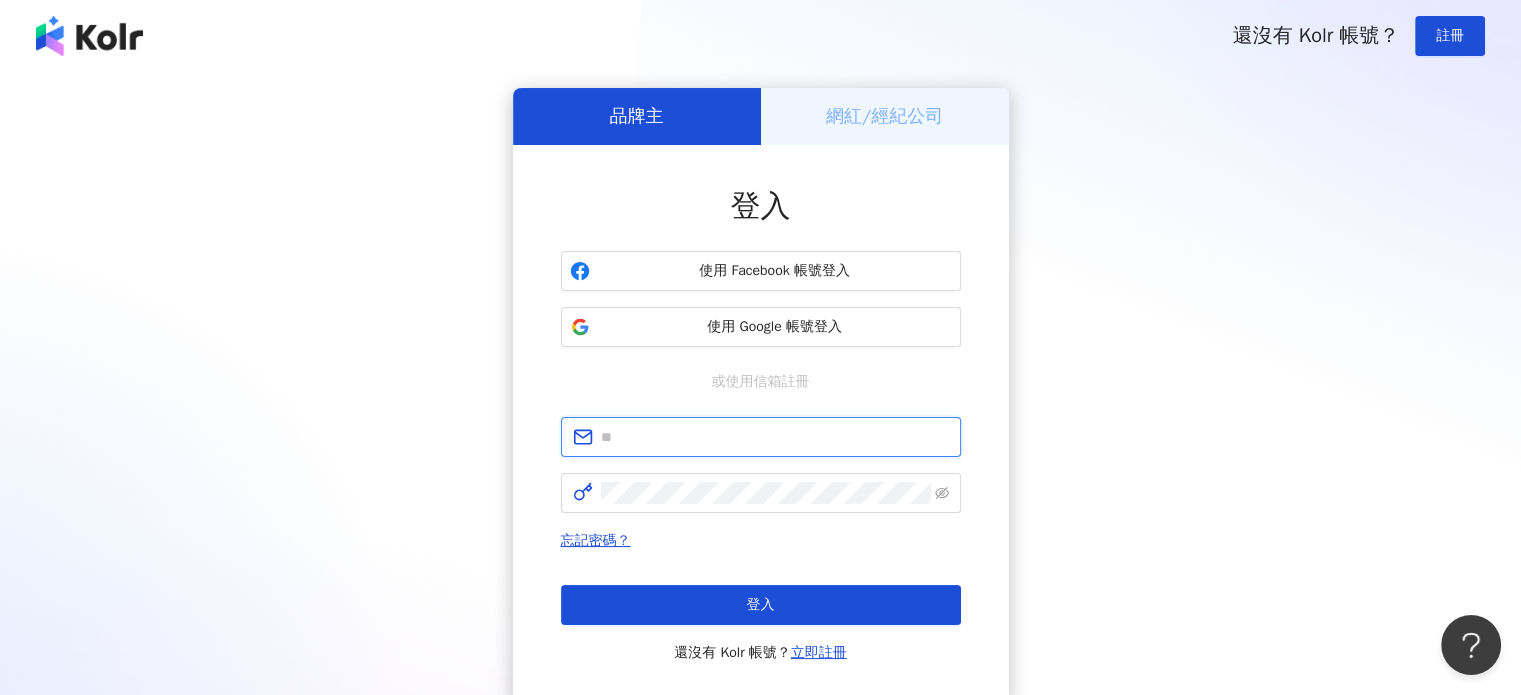 type on "**********" 